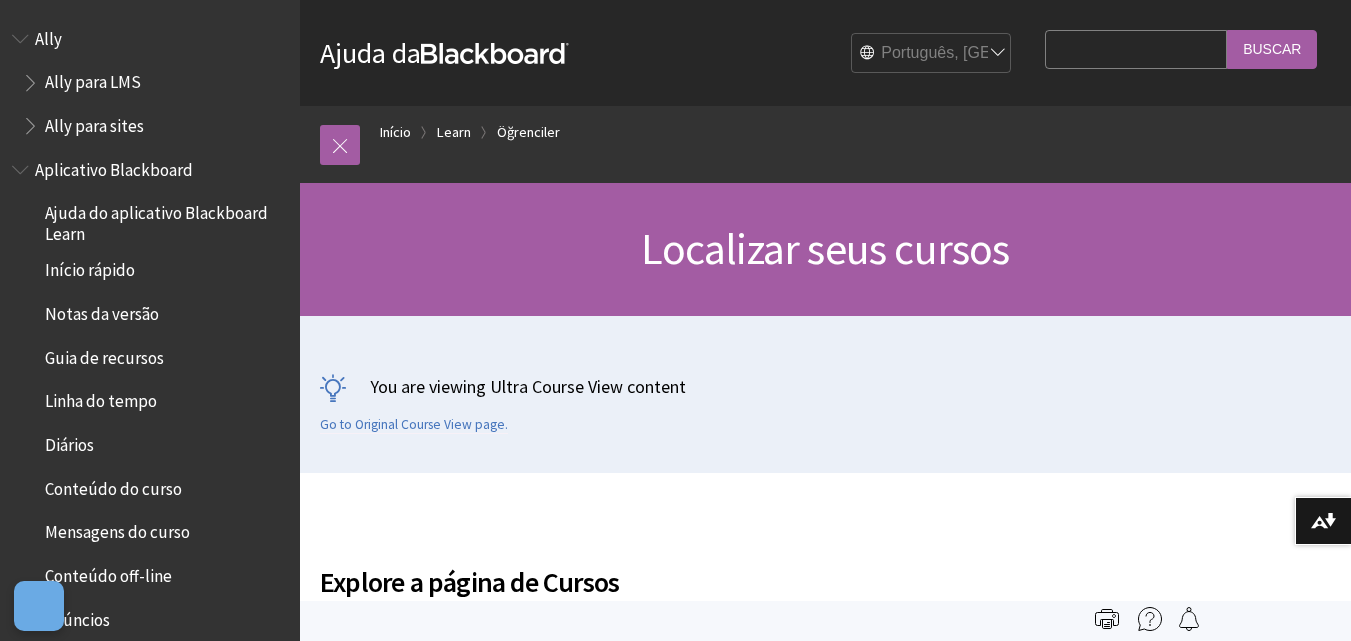 scroll, scrollTop: 0, scrollLeft: 0, axis: both 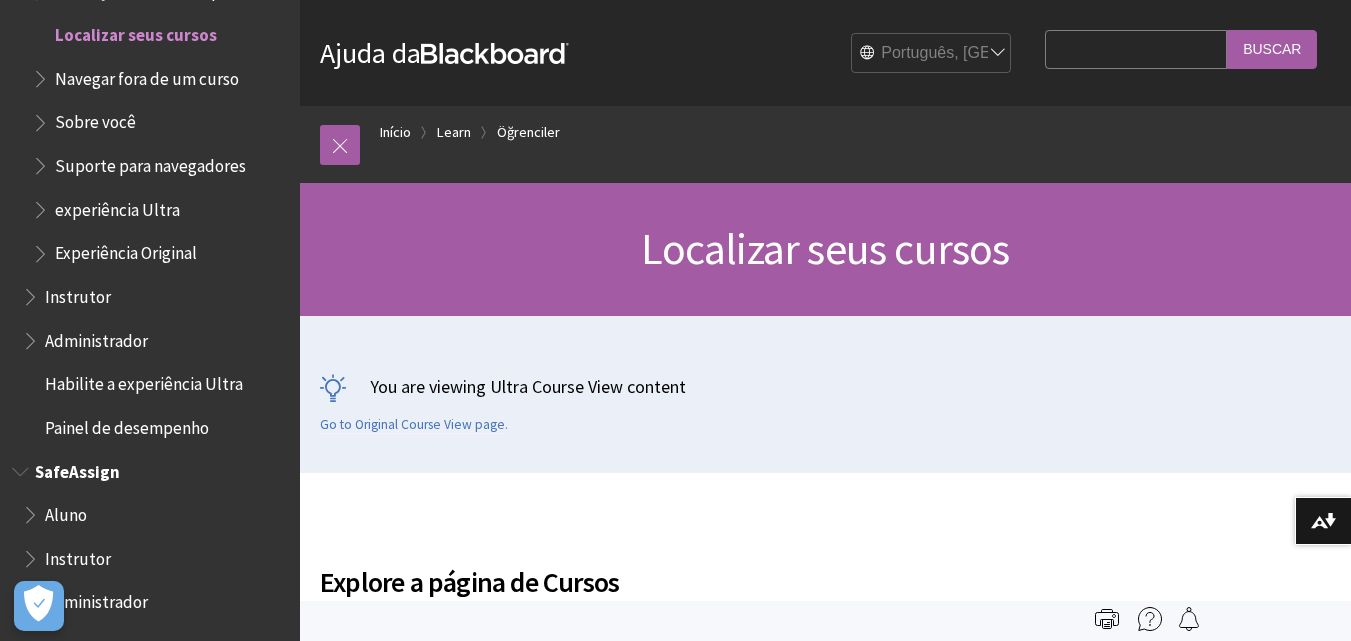 click at bounding box center (32, 510) 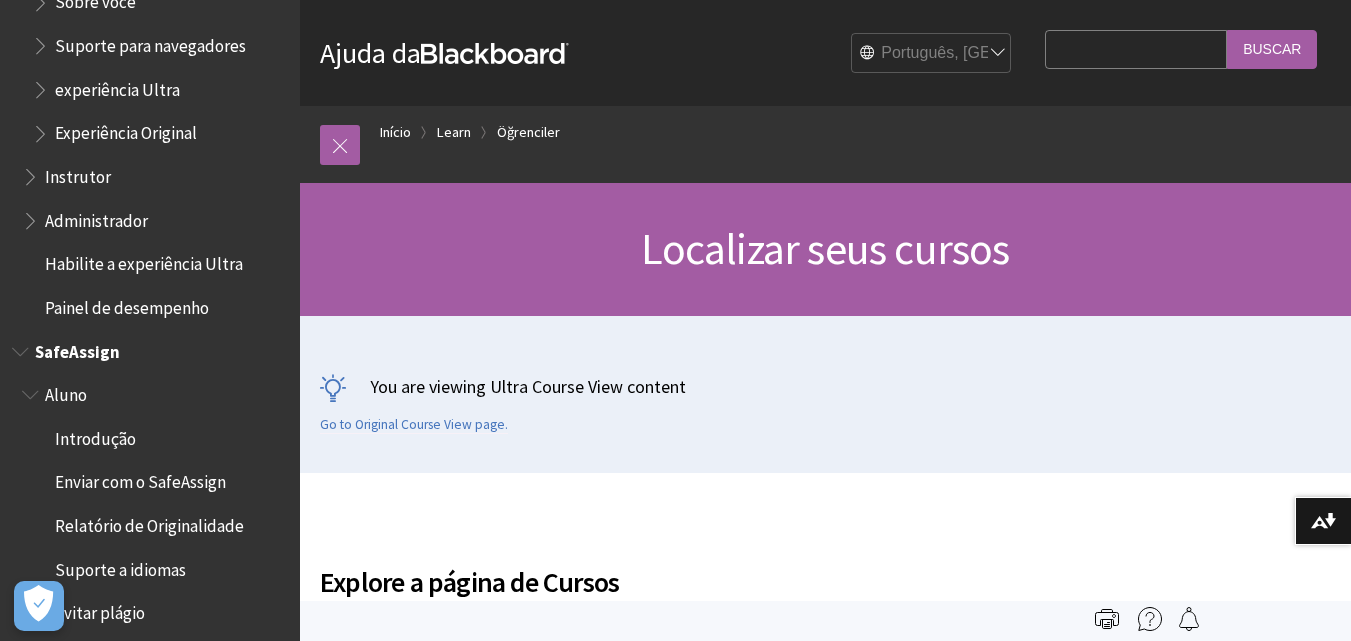 scroll, scrollTop: 2069, scrollLeft: 0, axis: vertical 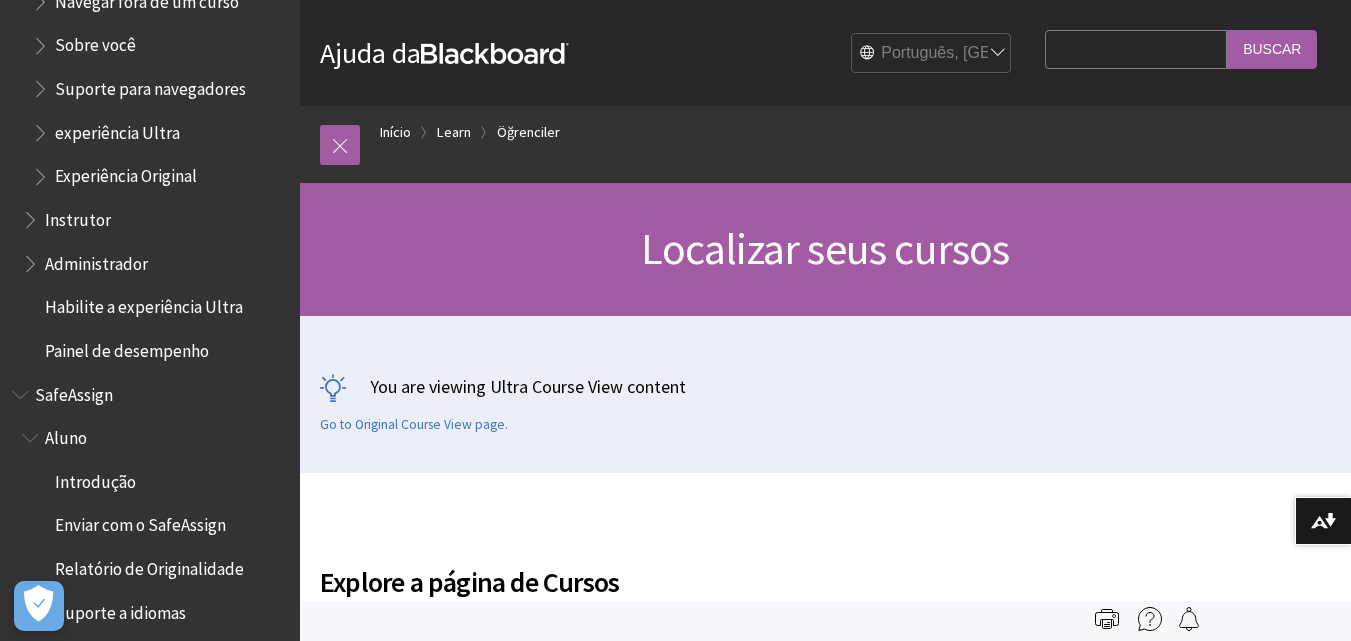 click at bounding box center [32, 259] 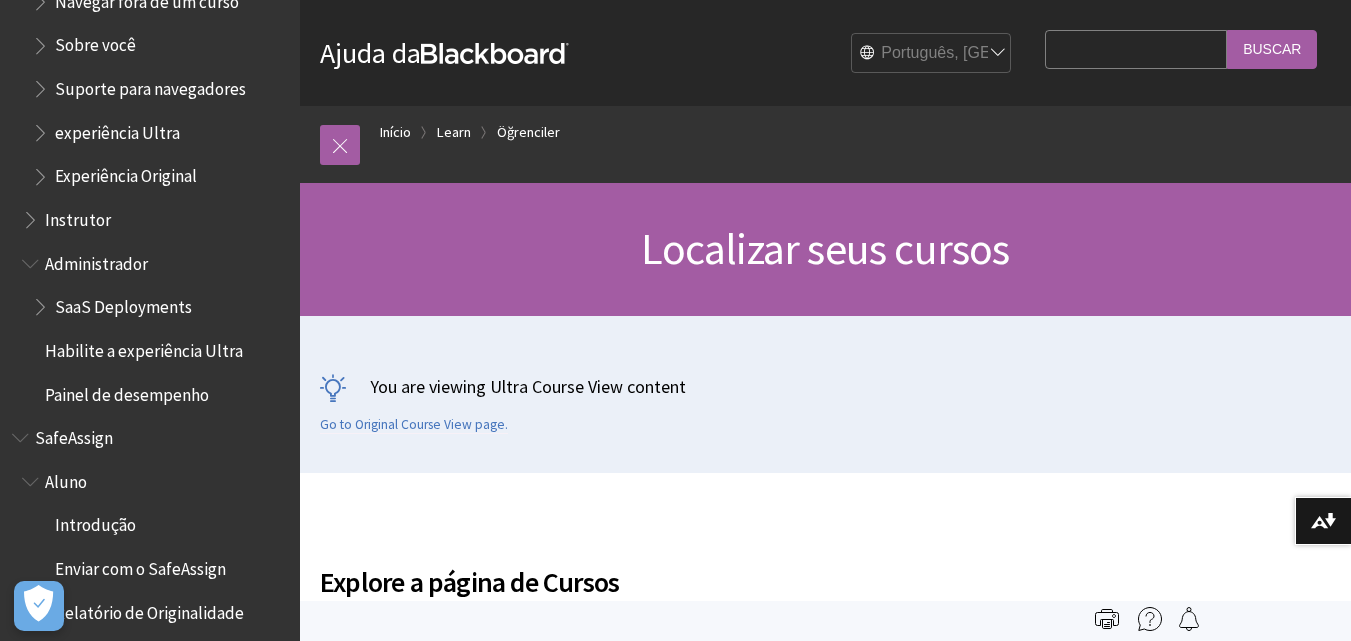 click at bounding box center [32, 215] 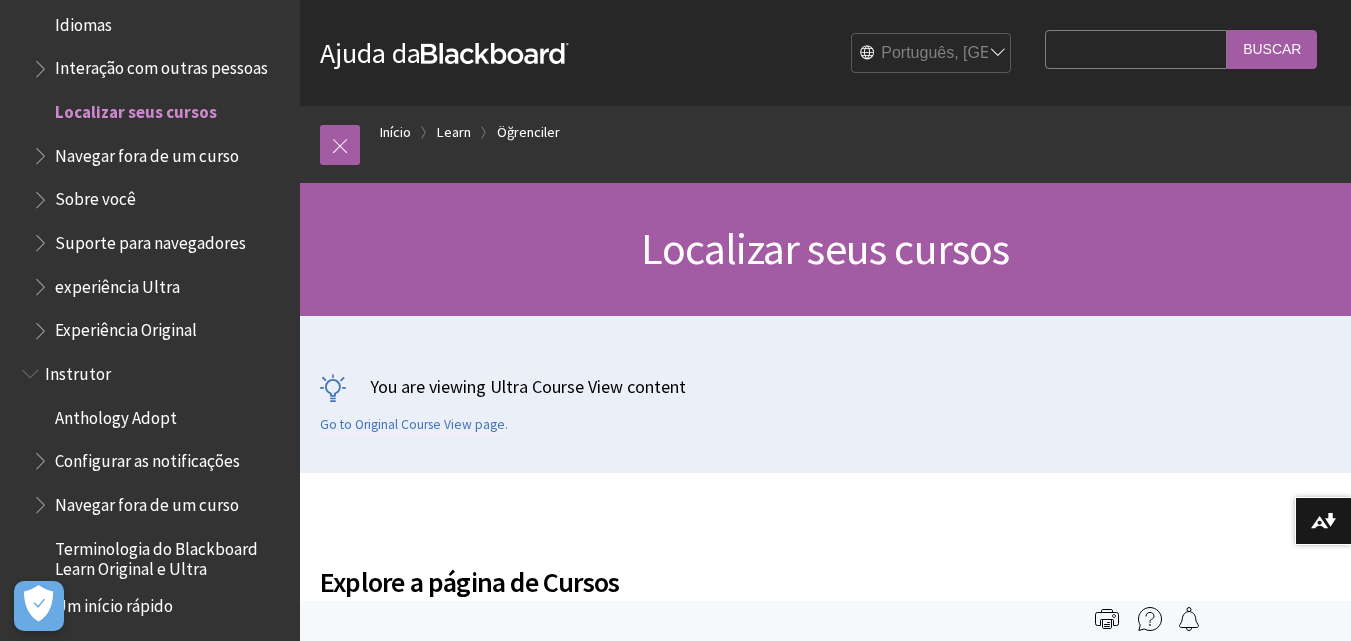 scroll, scrollTop: 1887, scrollLeft: 0, axis: vertical 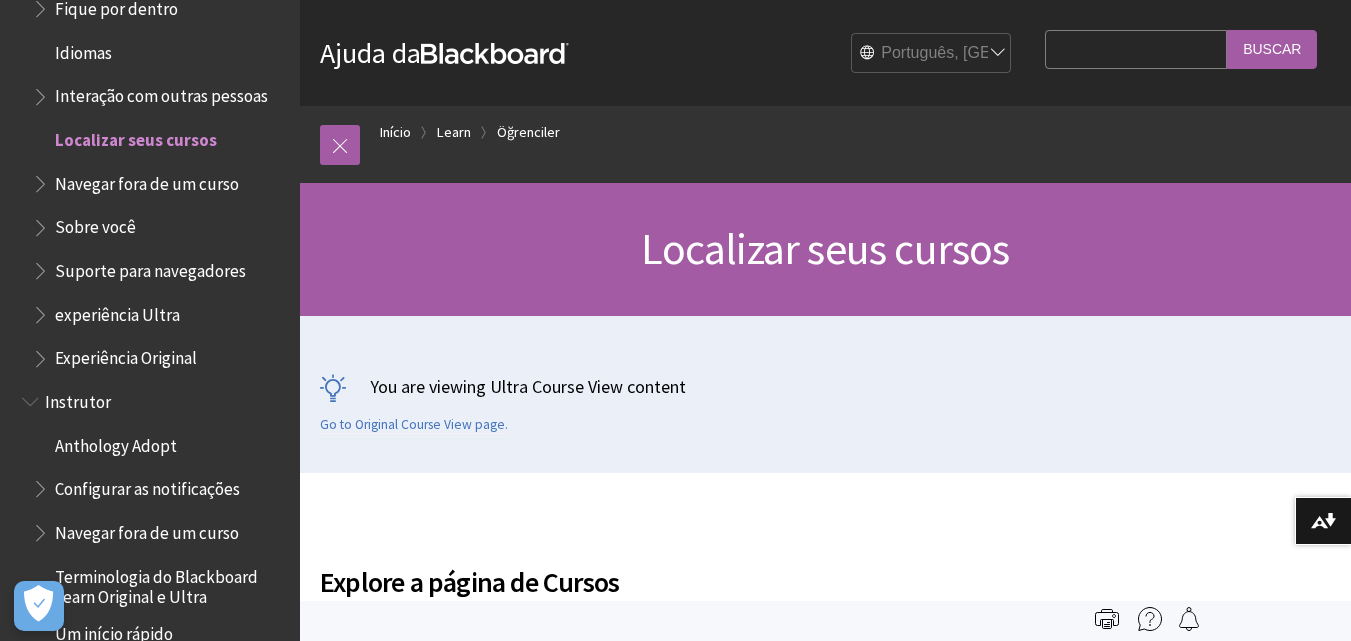 click at bounding box center (42, 266) 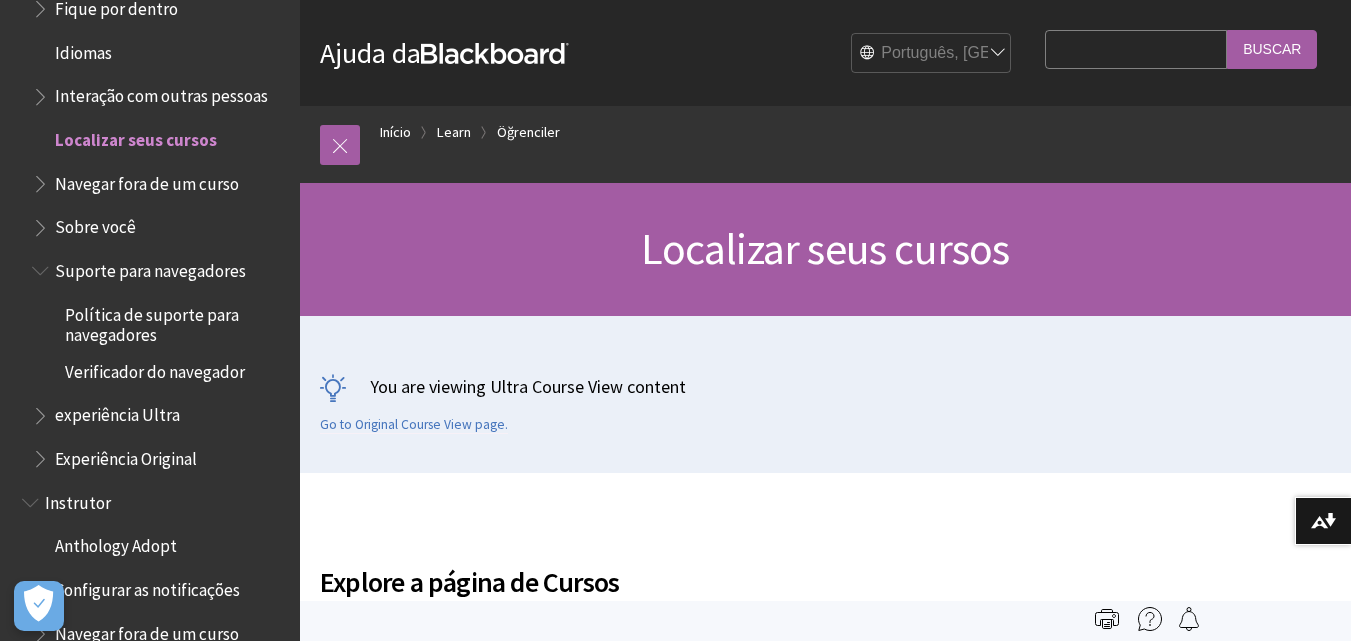 click at bounding box center [42, 179] 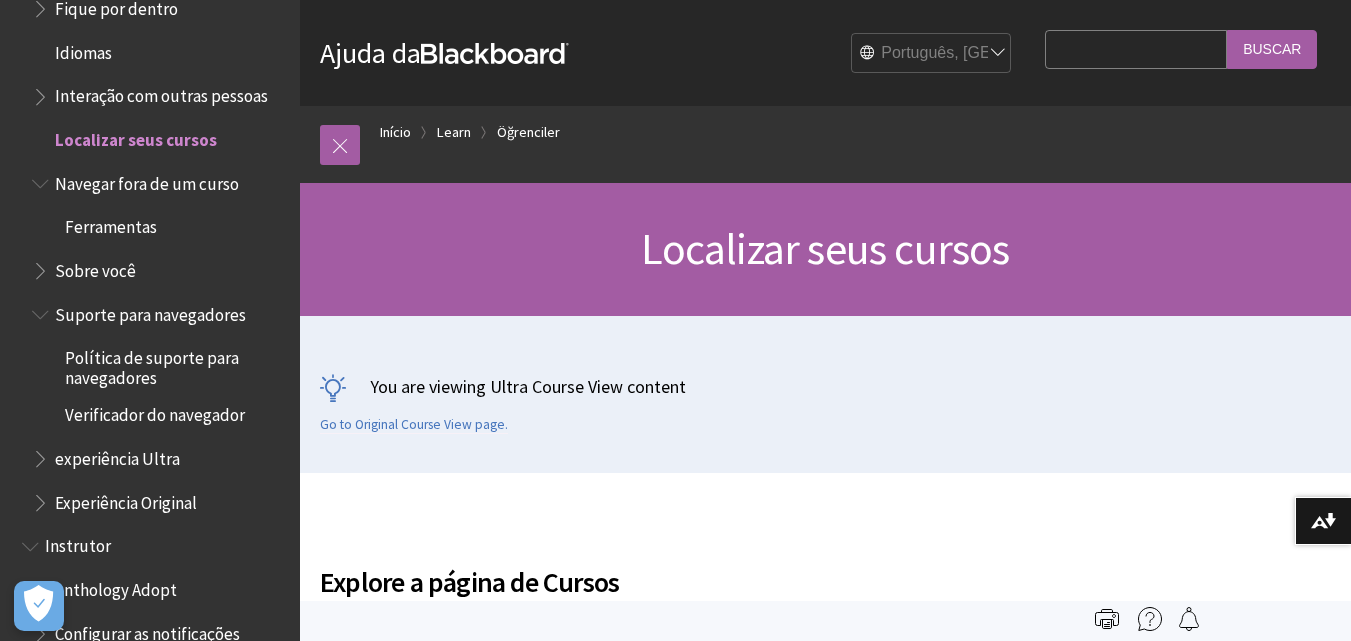 click on "Ferramentas" at bounding box center [111, 224] 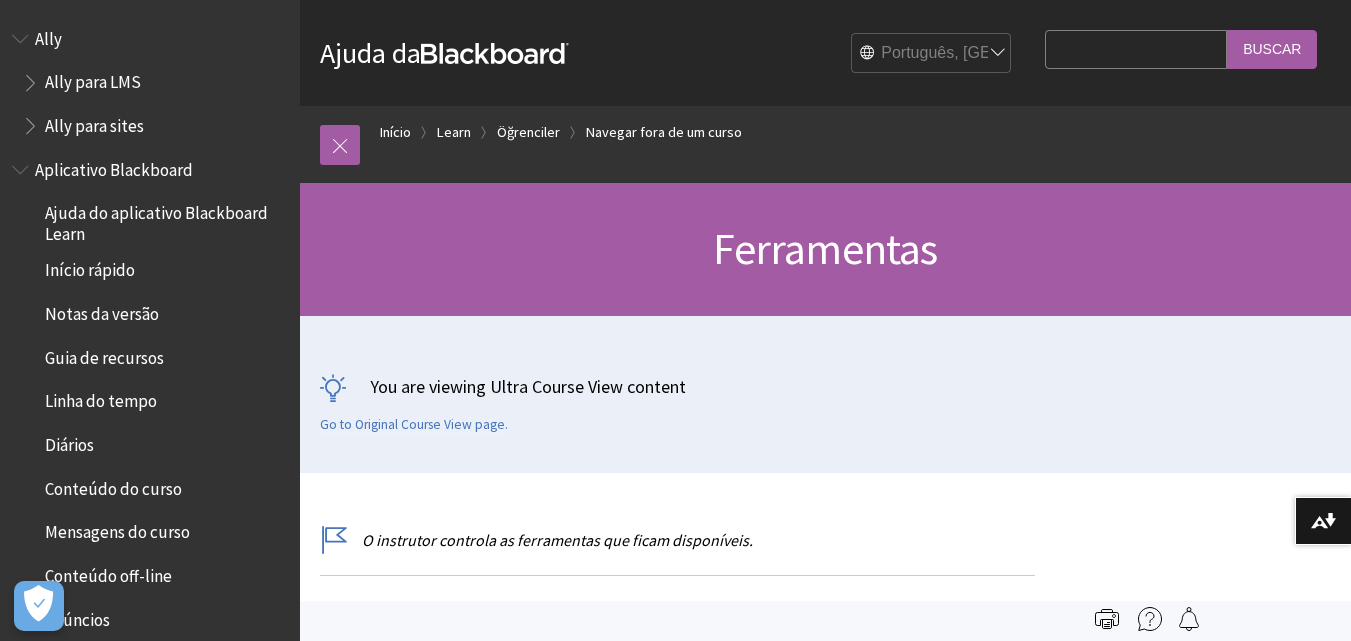 scroll, scrollTop: 0, scrollLeft: 0, axis: both 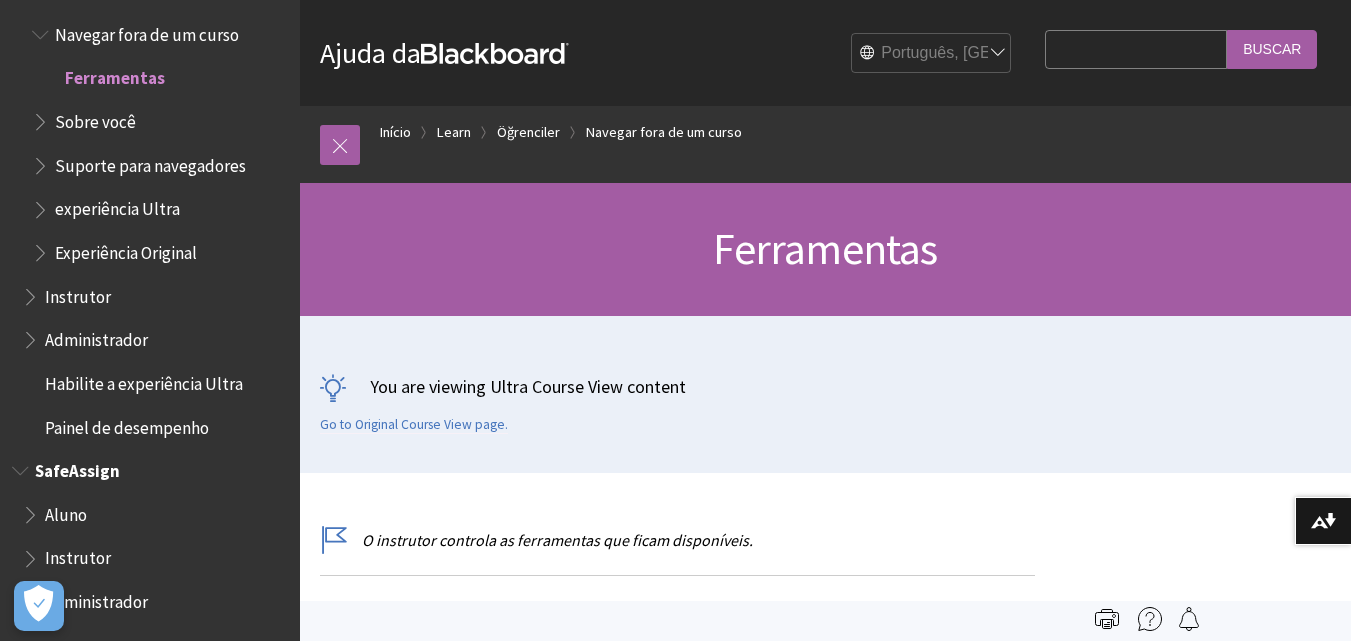click on "Administrador" at bounding box center (96, 598) 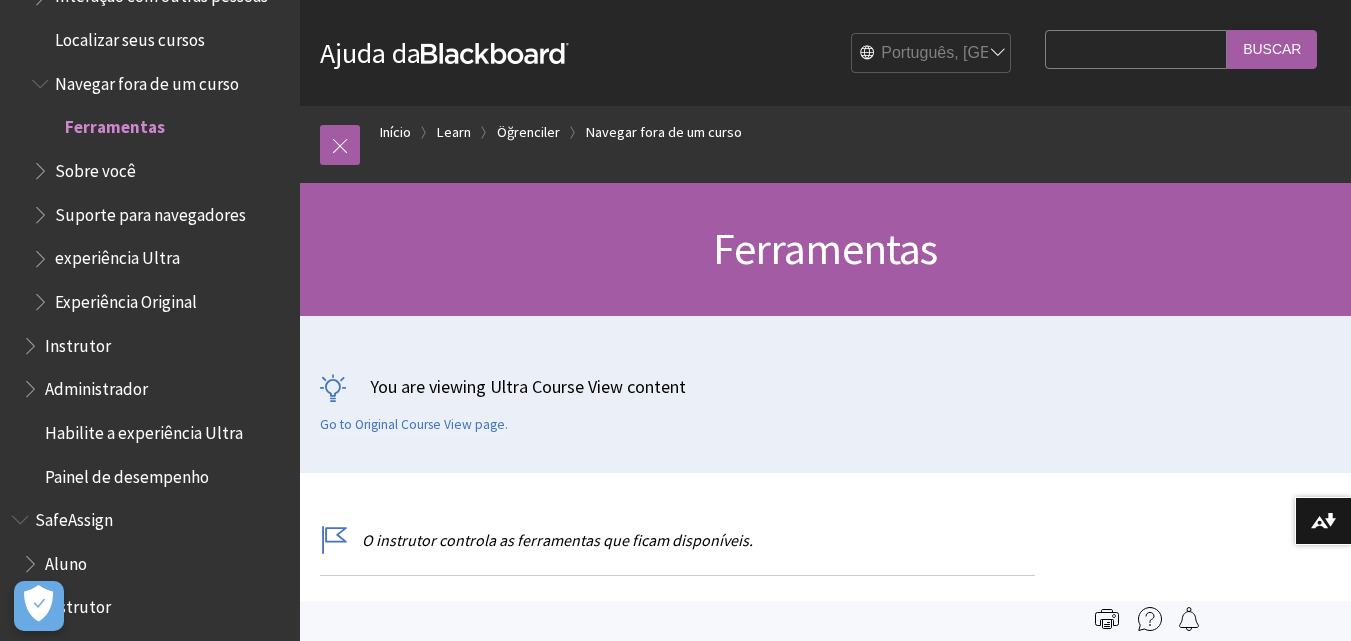 scroll, scrollTop: 2036, scrollLeft: 0, axis: vertical 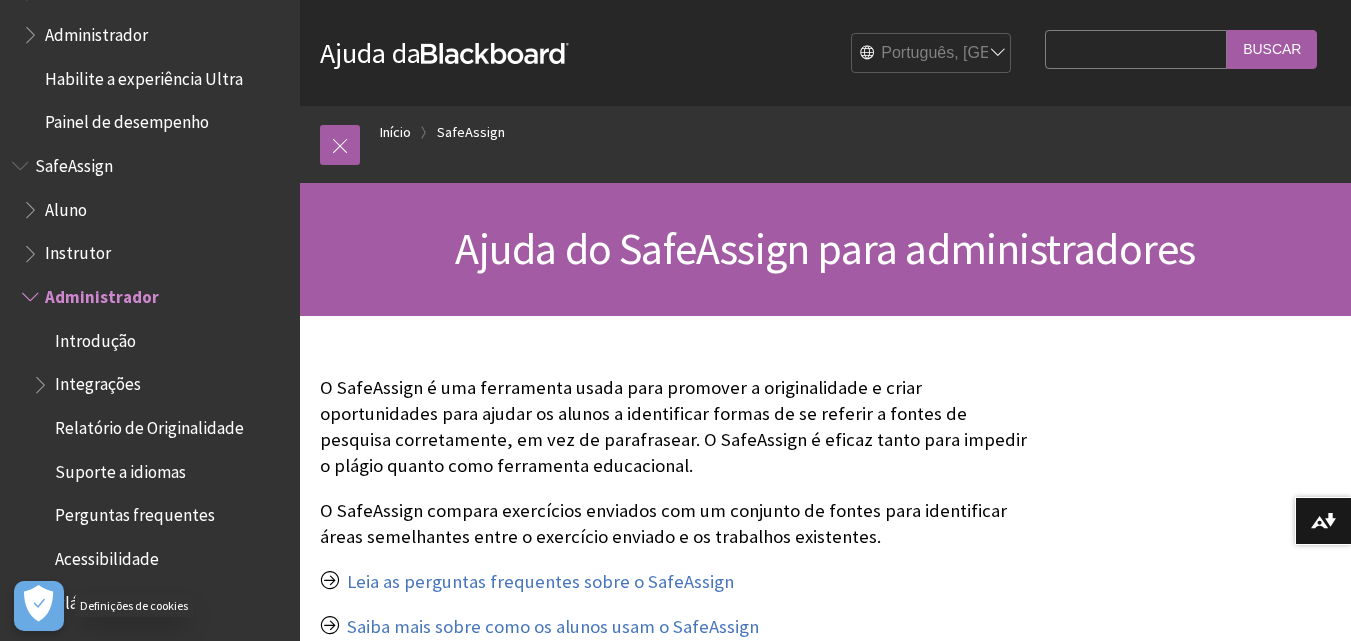 click 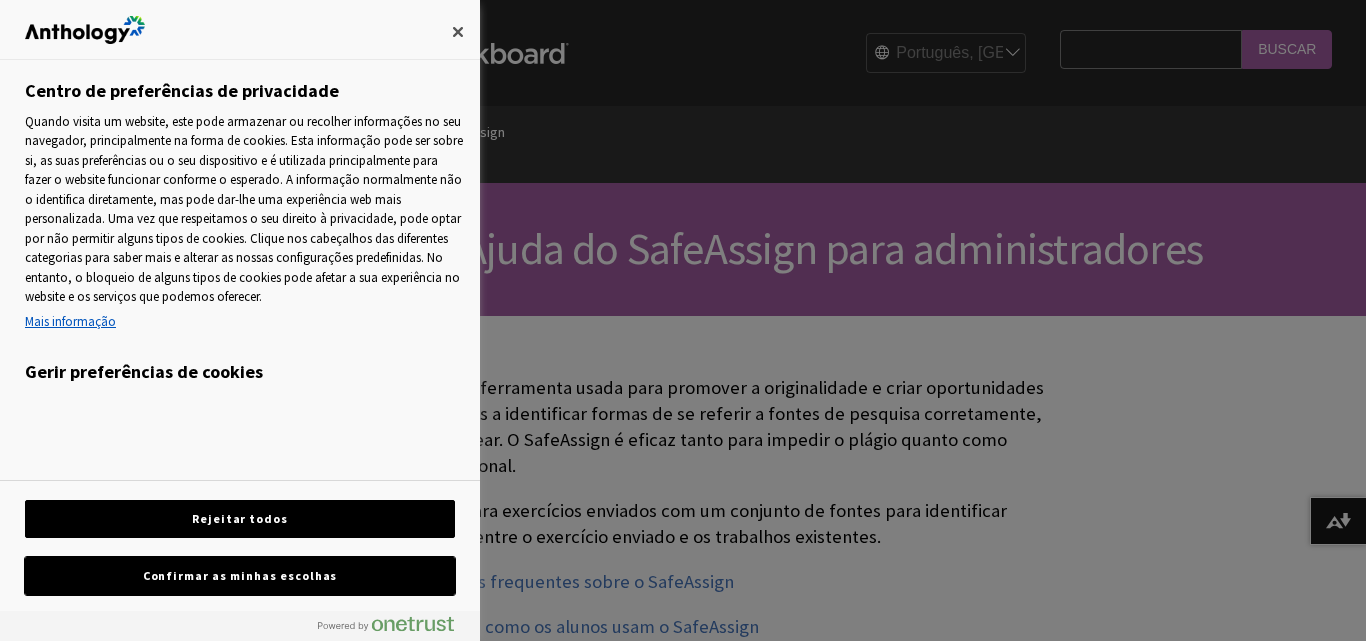 click on "Confirmar as minhas escolhas" at bounding box center [240, 576] 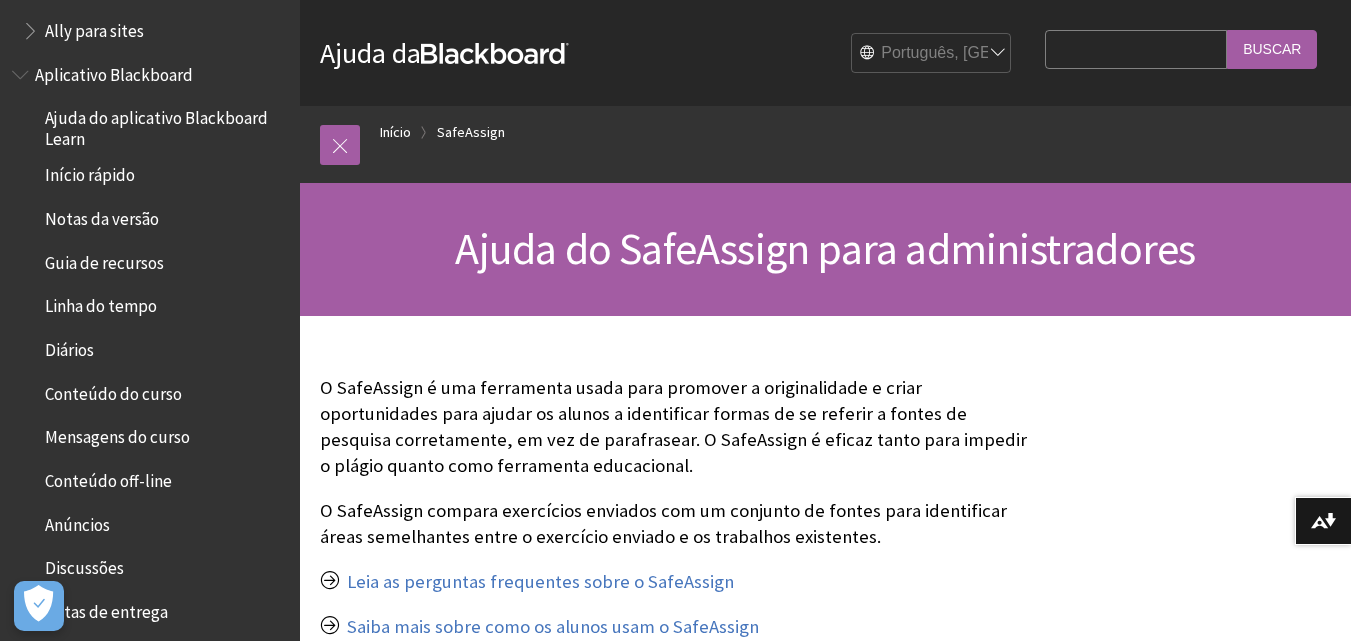 scroll, scrollTop: 0, scrollLeft: 0, axis: both 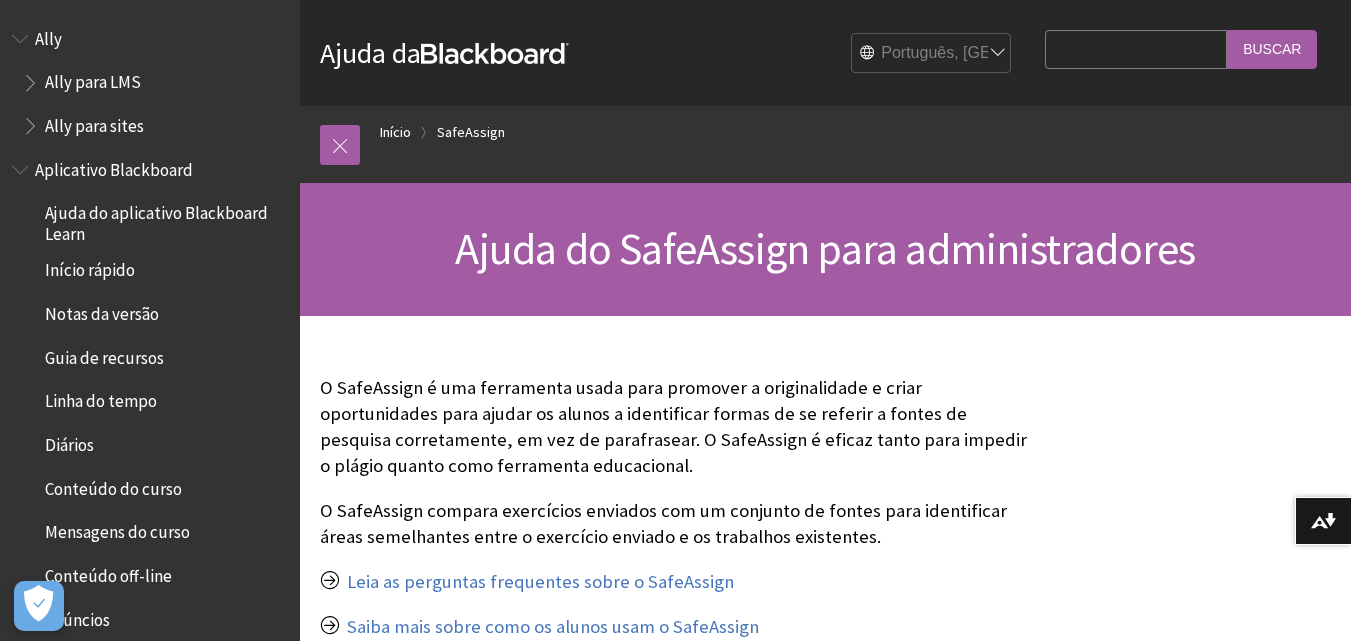 click on "Ally" at bounding box center [48, 35] 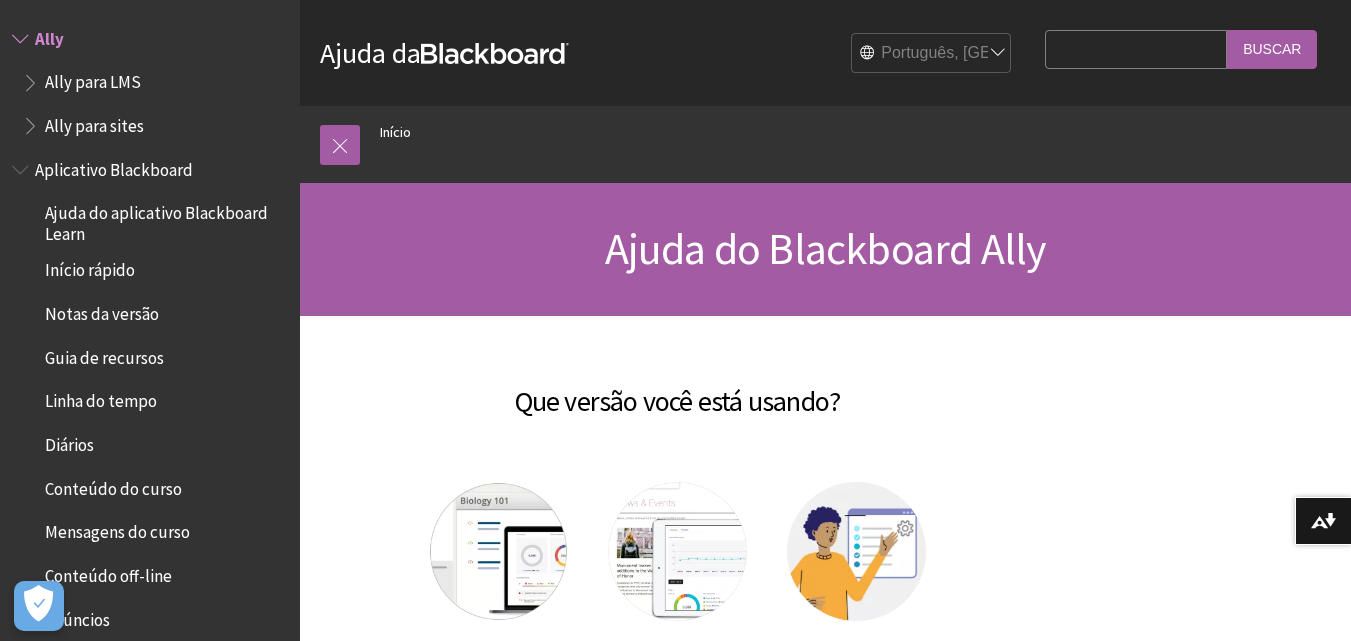 scroll, scrollTop: 0, scrollLeft: 0, axis: both 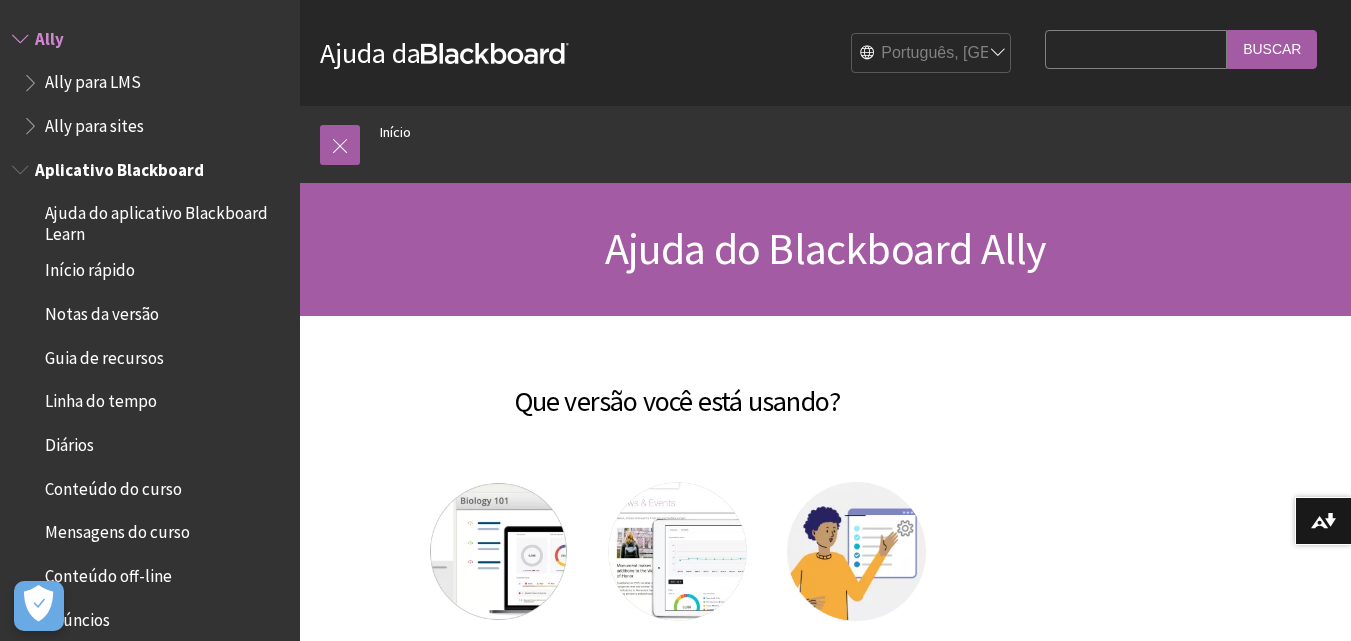 click on "Guia de recursos" at bounding box center (104, 354) 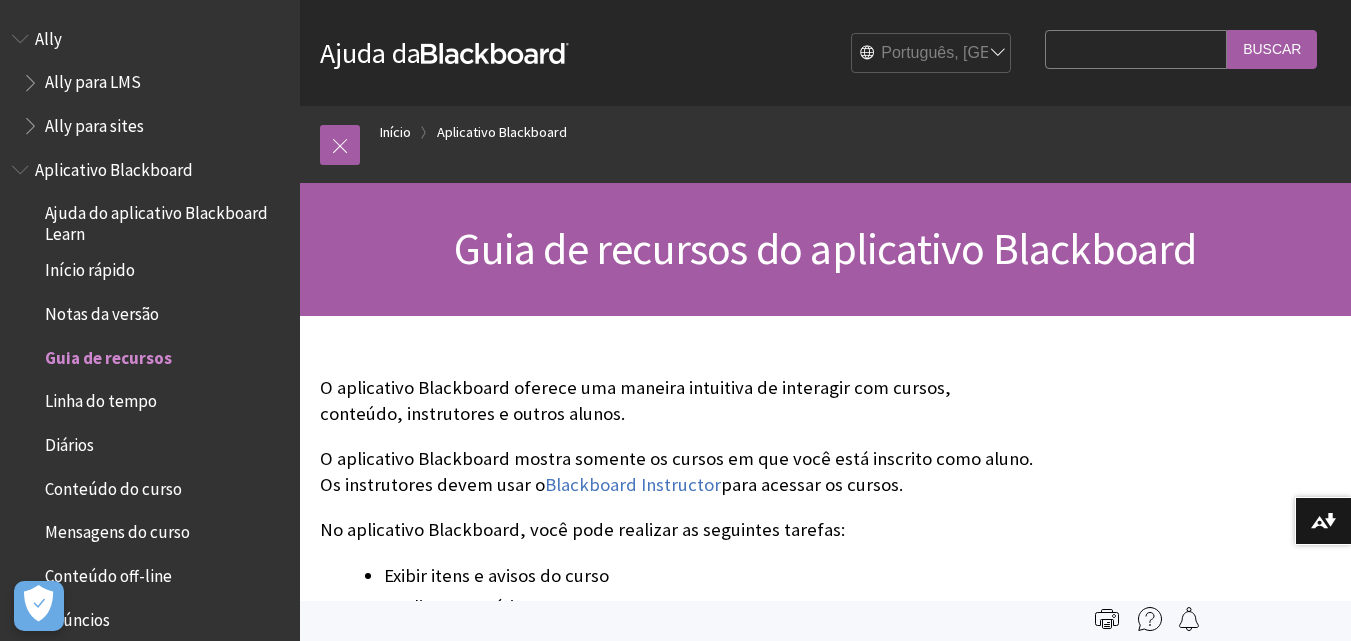 scroll, scrollTop: 0, scrollLeft: 0, axis: both 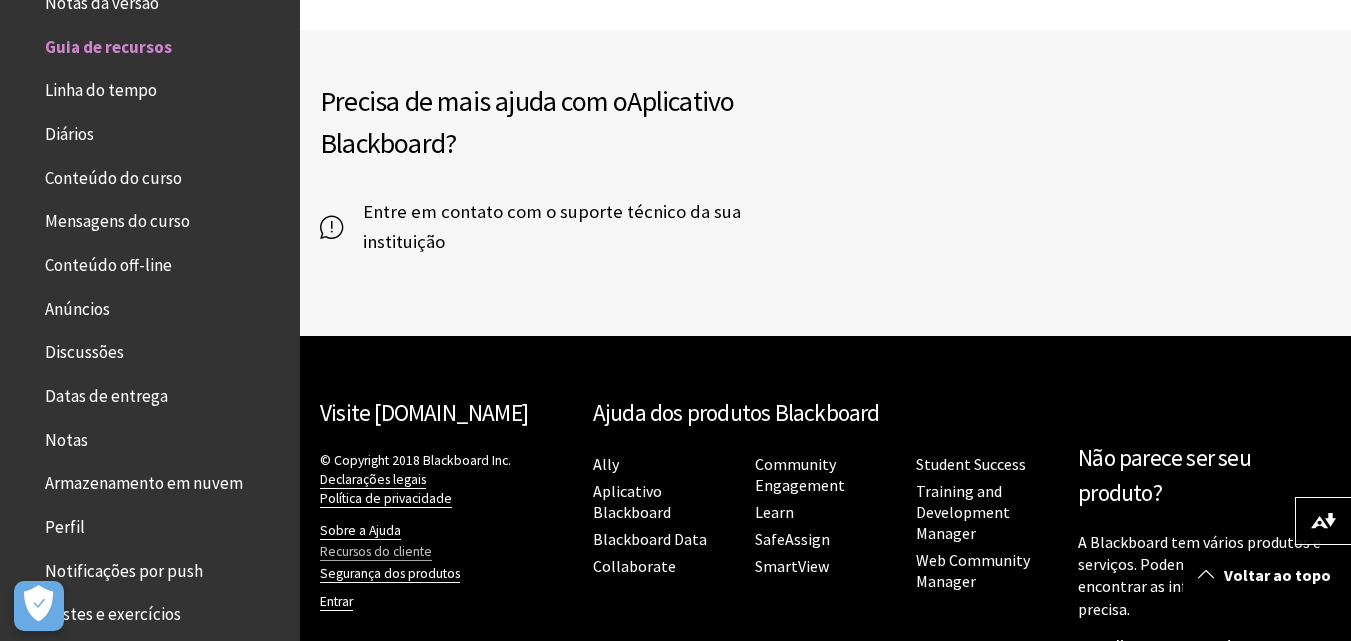 click on "Recursos do cliente" at bounding box center [376, 552] 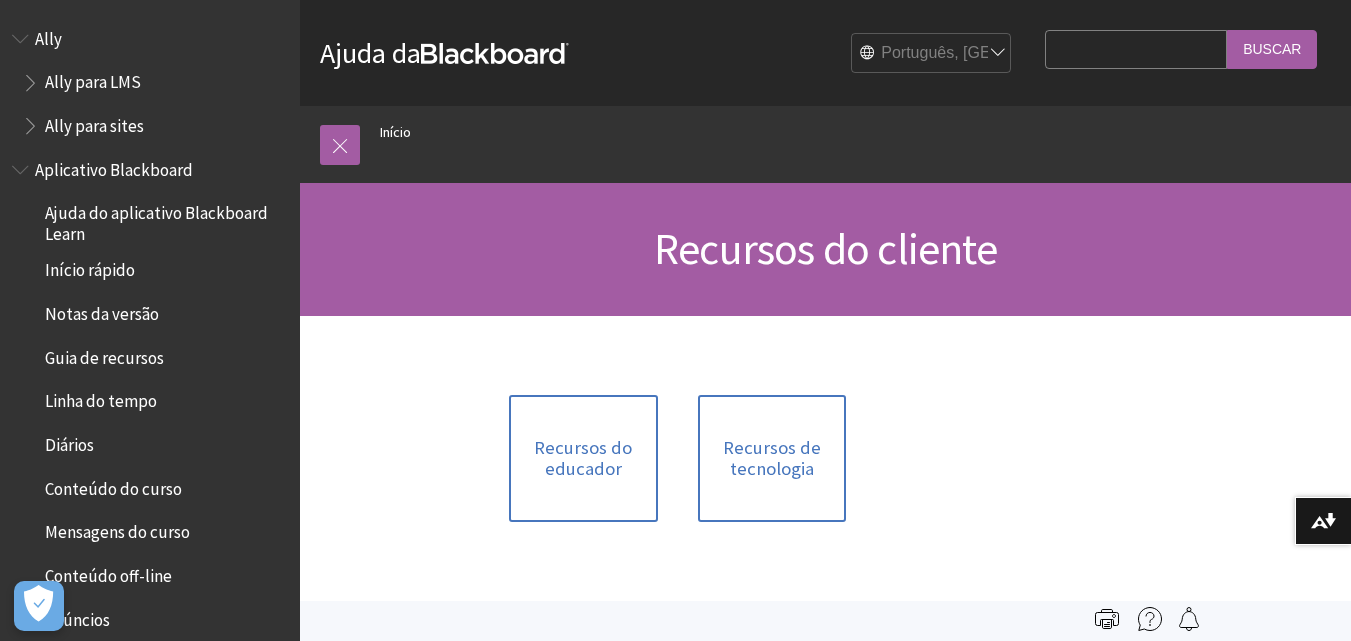 scroll, scrollTop: 0, scrollLeft: 0, axis: both 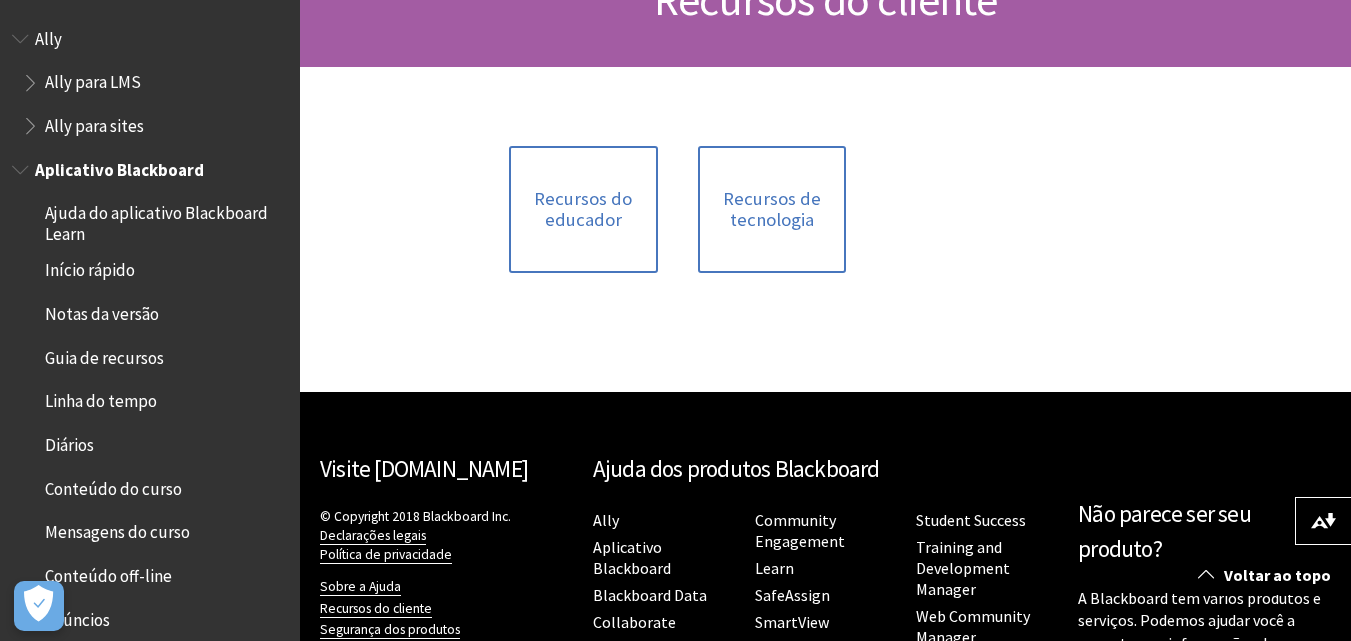 click on "Mensagens do curso" at bounding box center (117, 529) 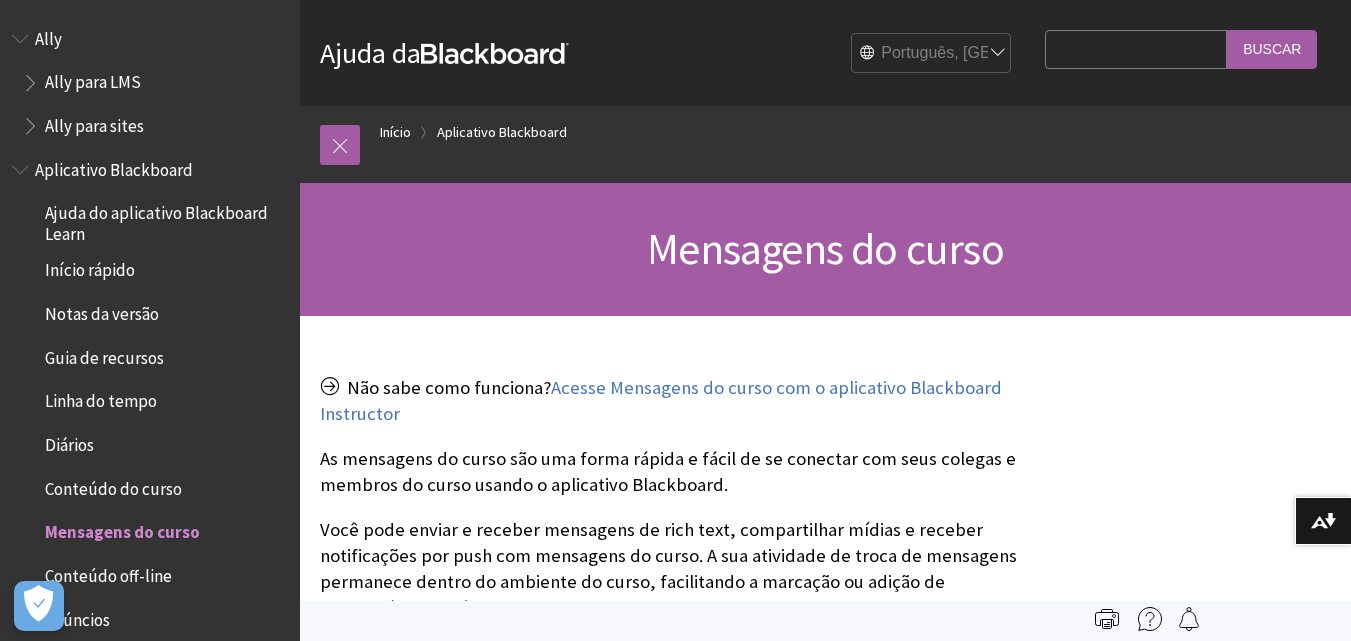 scroll, scrollTop: 0, scrollLeft: 0, axis: both 